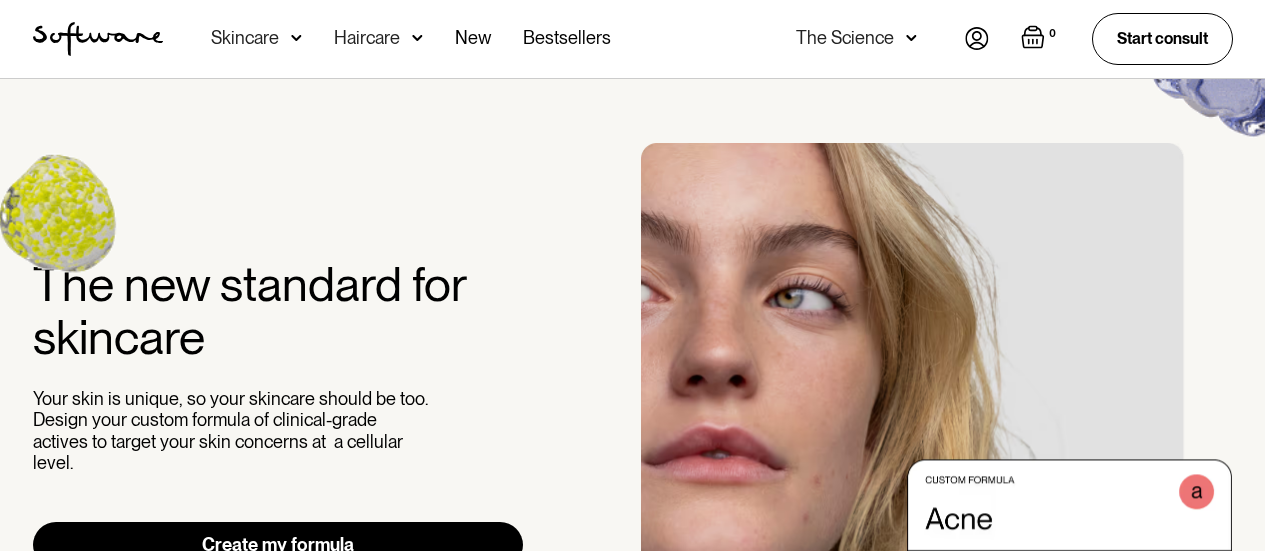 scroll, scrollTop: 0, scrollLeft: 0, axis: both 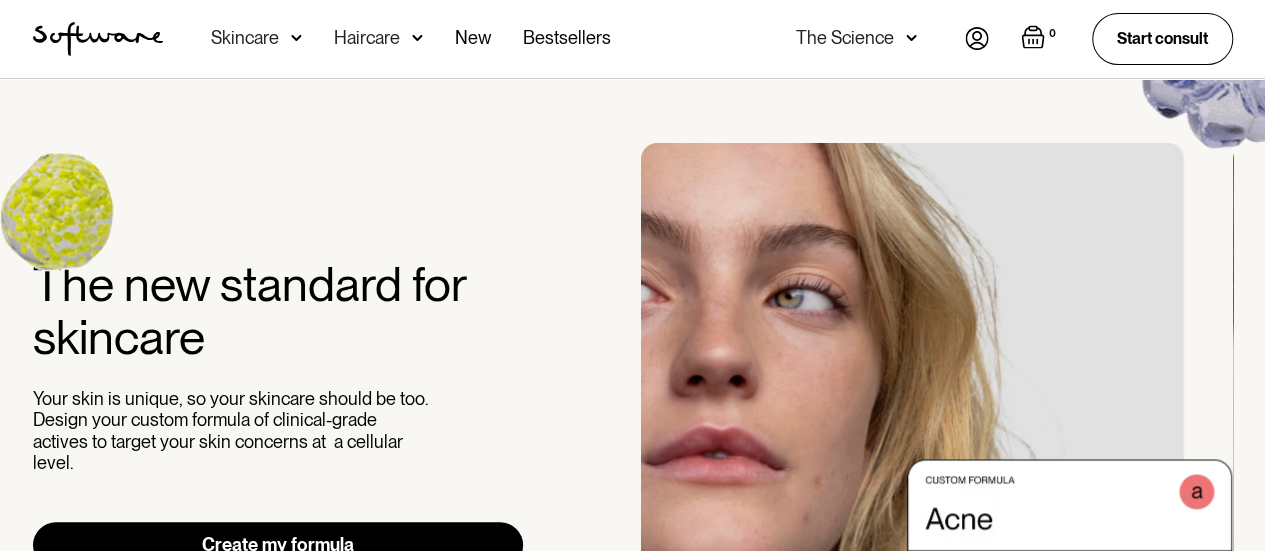 click at bounding box center (977, 38) 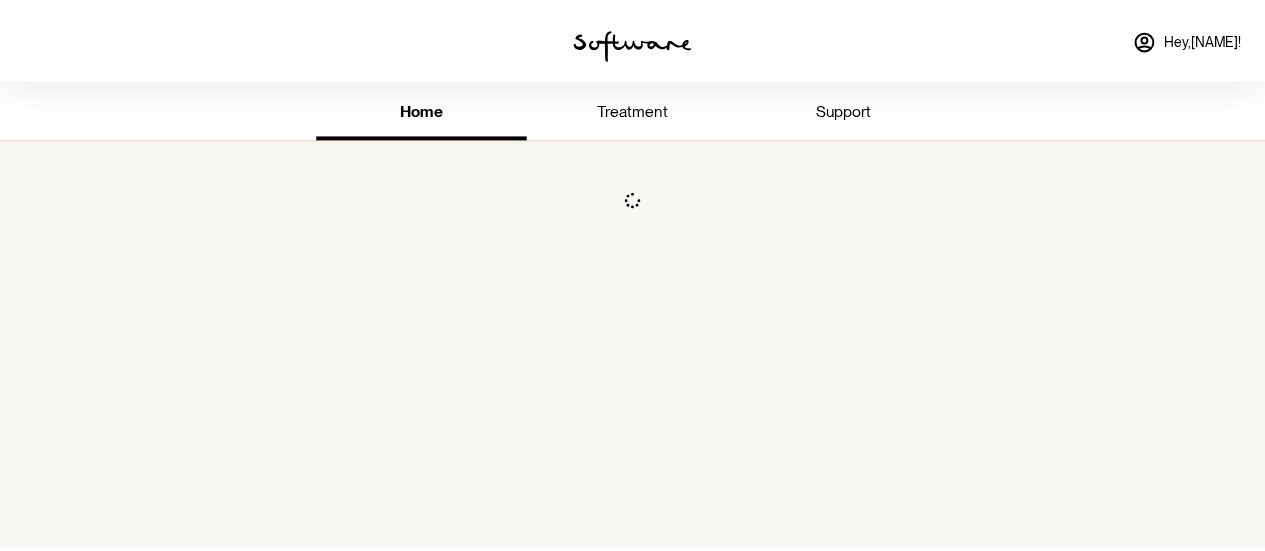 scroll, scrollTop: 0, scrollLeft: 0, axis: both 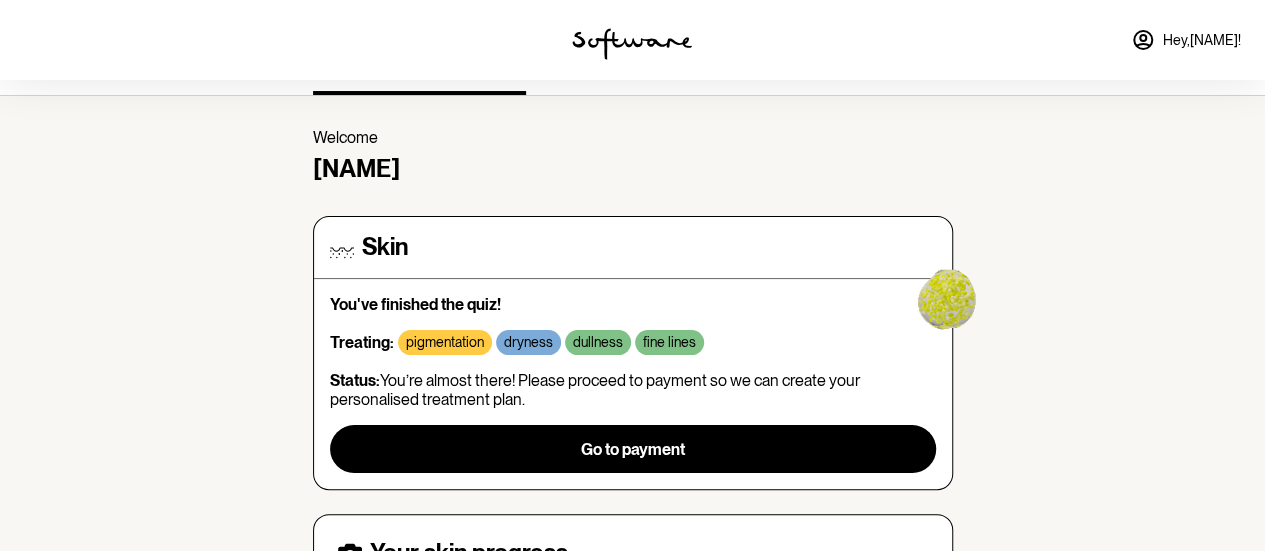 click on "Hey,  [FIRST] !" at bounding box center [1202, 40] 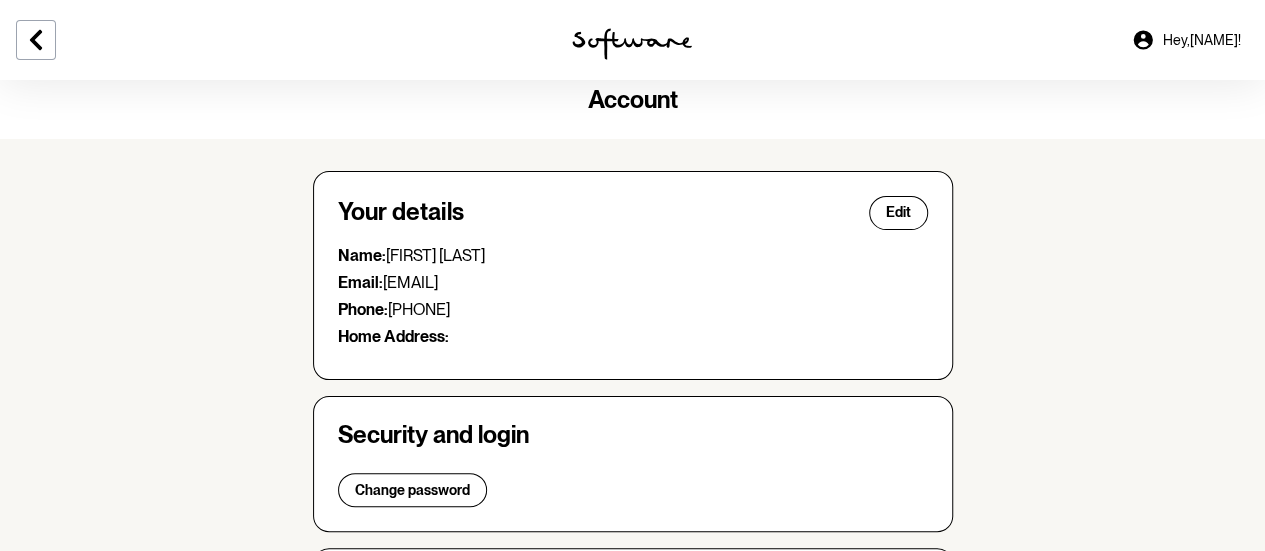 scroll, scrollTop: 0, scrollLeft: 0, axis: both 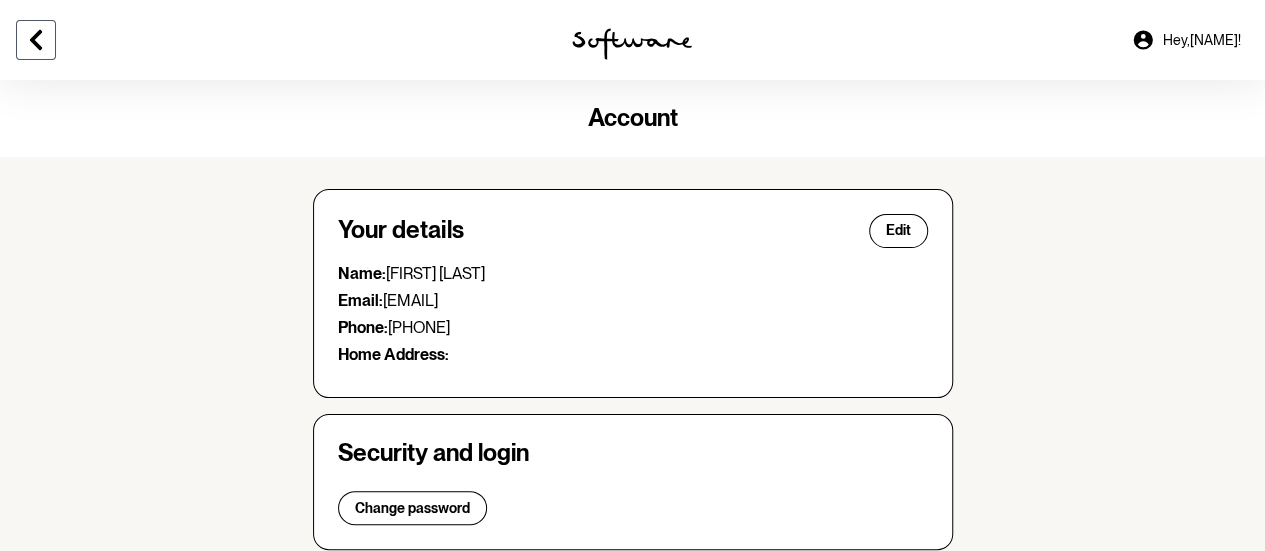 click 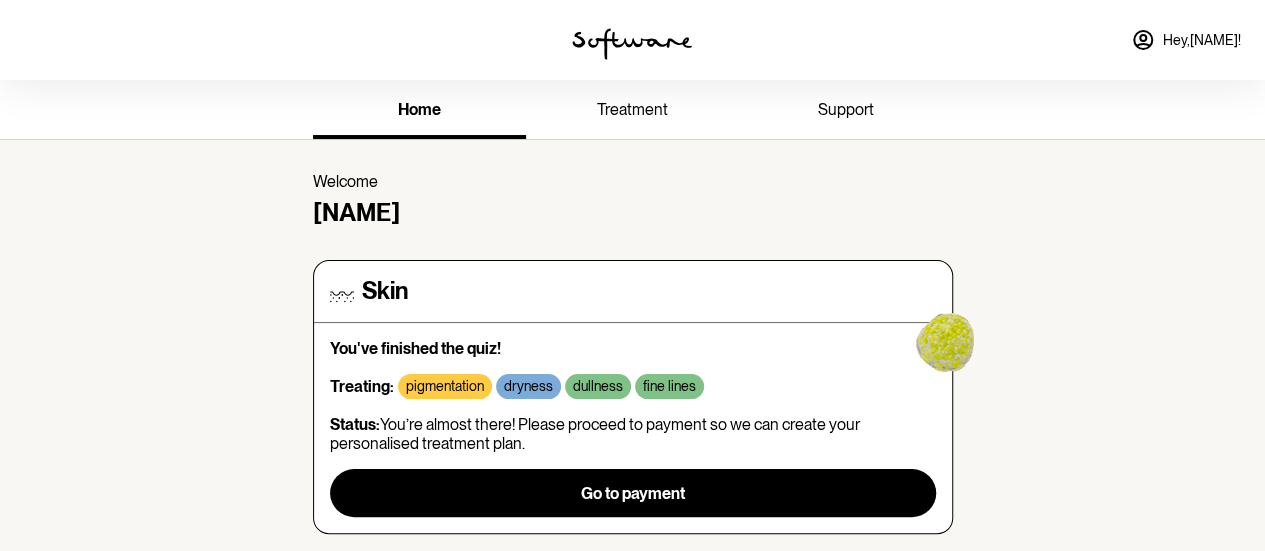 click on "treatment" at bounding box center (632, 109) 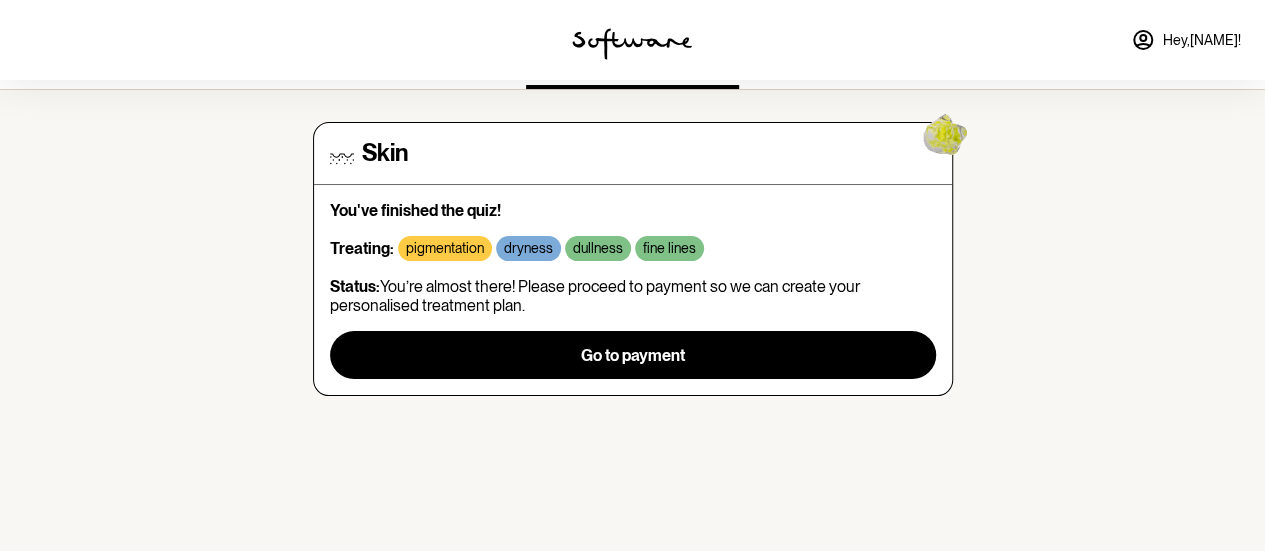 scroll, scrollTop: 0, scrollLeft: 0, axis: both 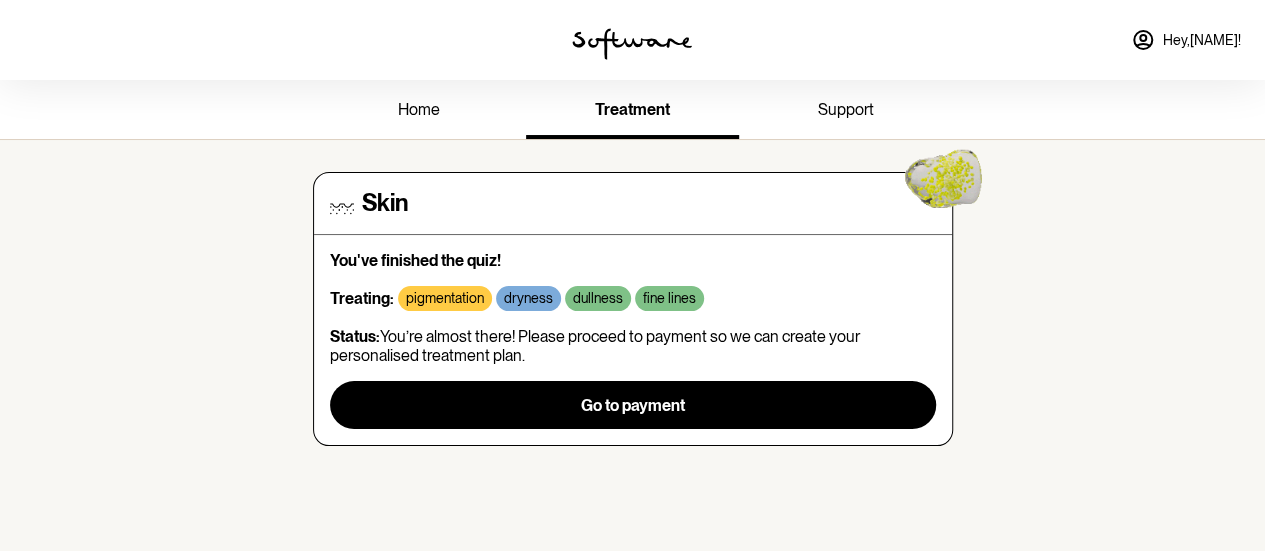 click on "Hey,  [FIRST] !" at bounding box center (1202, 40) 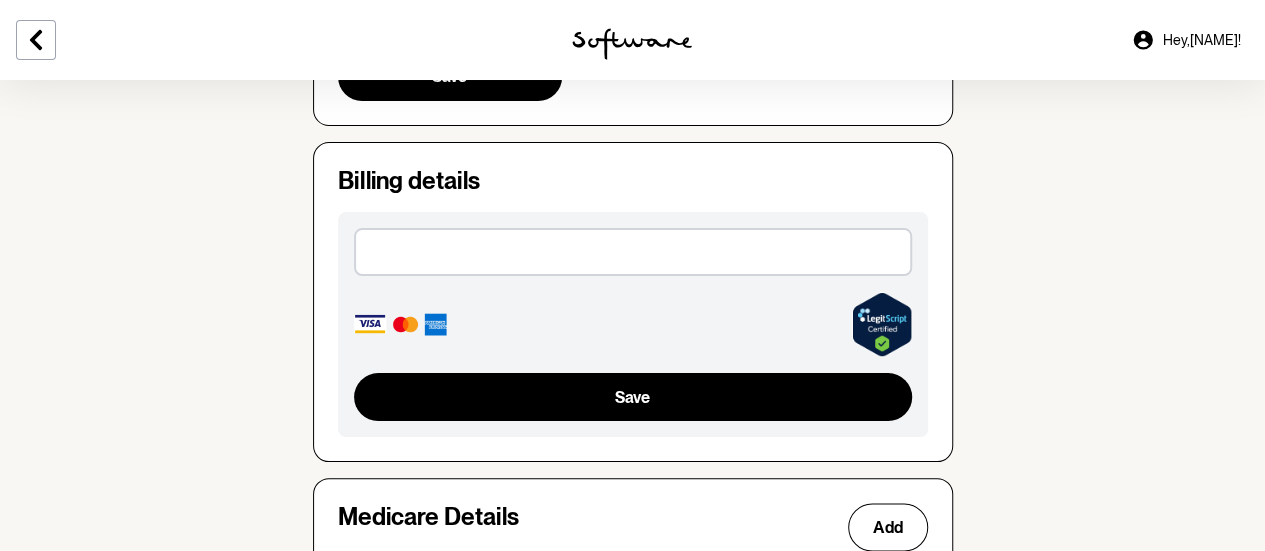 scroll, scrollTop: 1262, scrollLeft: 0, axis: vertical 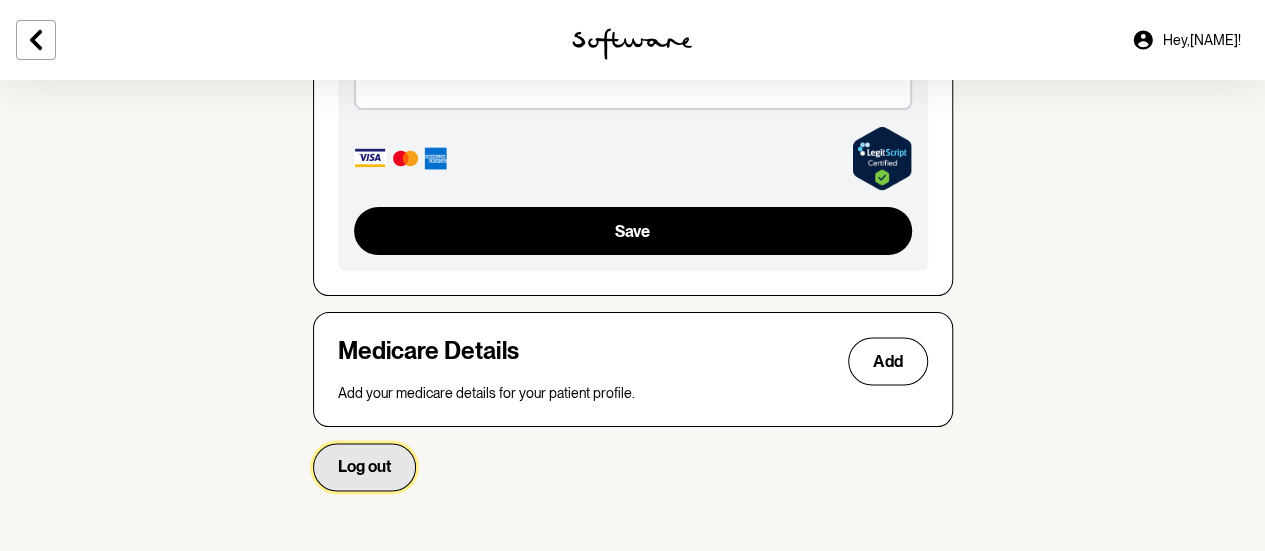 click on "Log out" at bounding box center [364, 466] 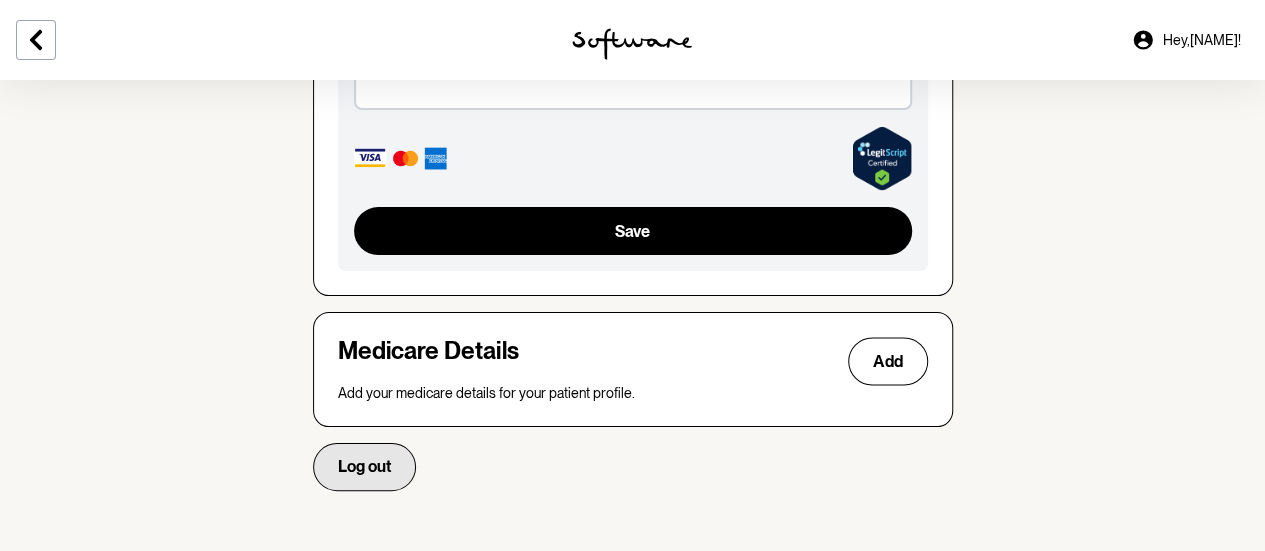 scroll, scrollTop: 0, scrollLeft: 0, axis: both 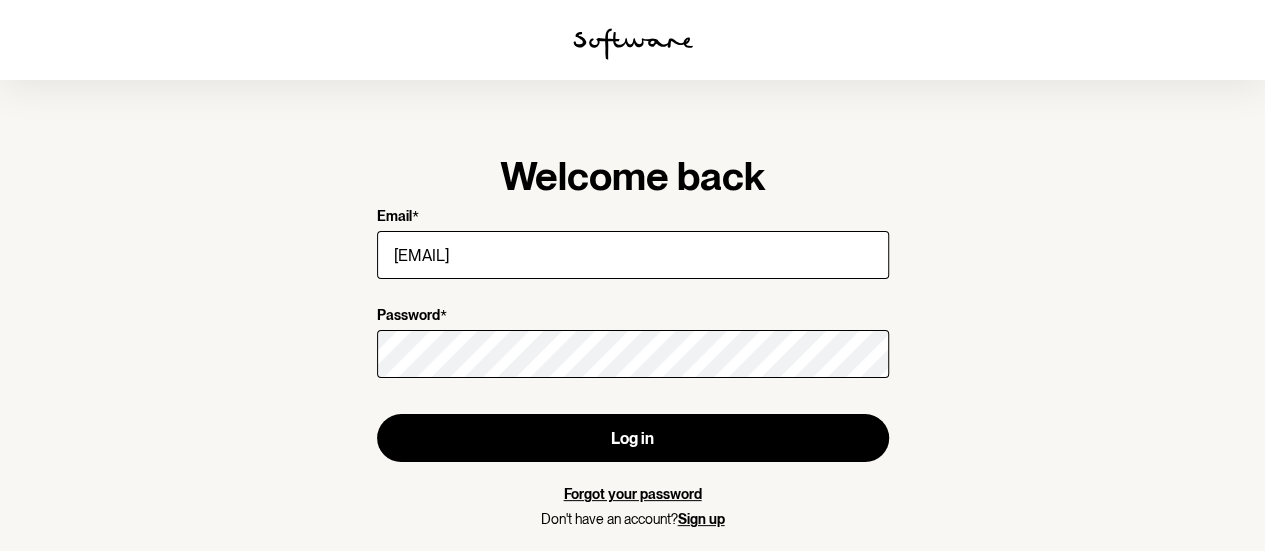 drag, startPoint x: 552, startPoint y: 249, endPoint x: 355, endPoint y: 235, distance: 197.49684 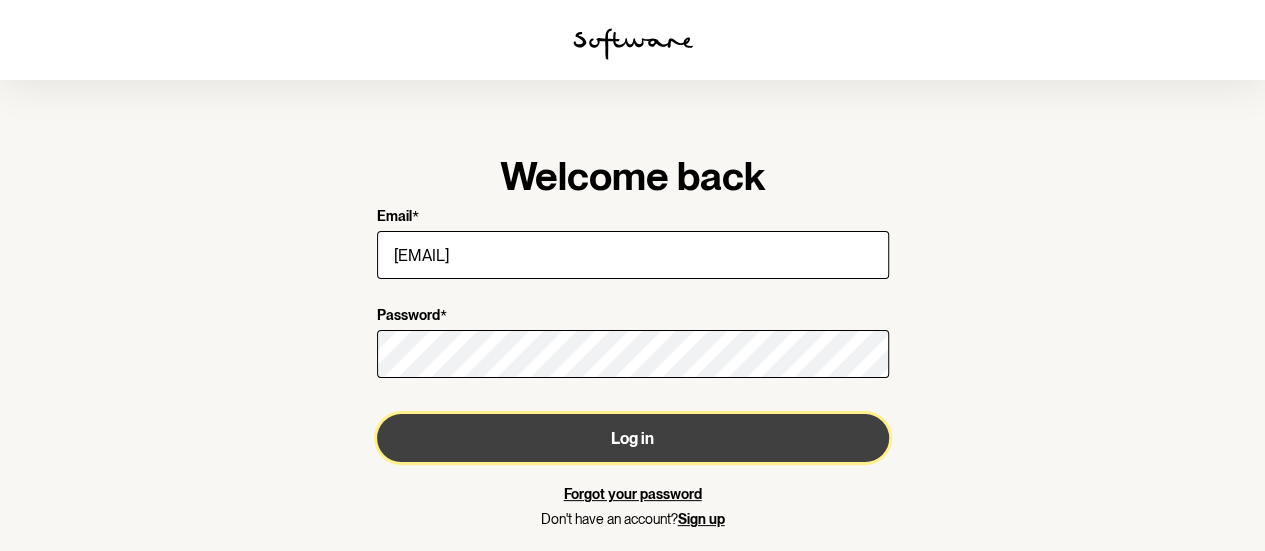 click on "Log in" at bounding box center [633, 438] 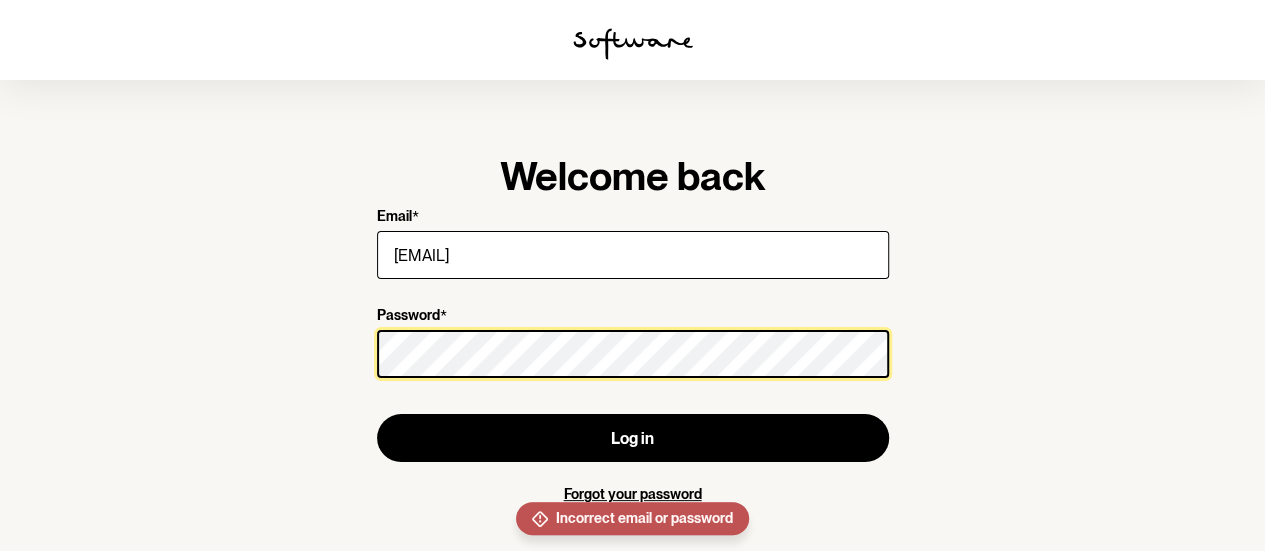 click on "Welcome back Email * [EMAIL] Password * Log in Forgot your password Don't have an account?  Sign up" at bounding box center (632, 280) 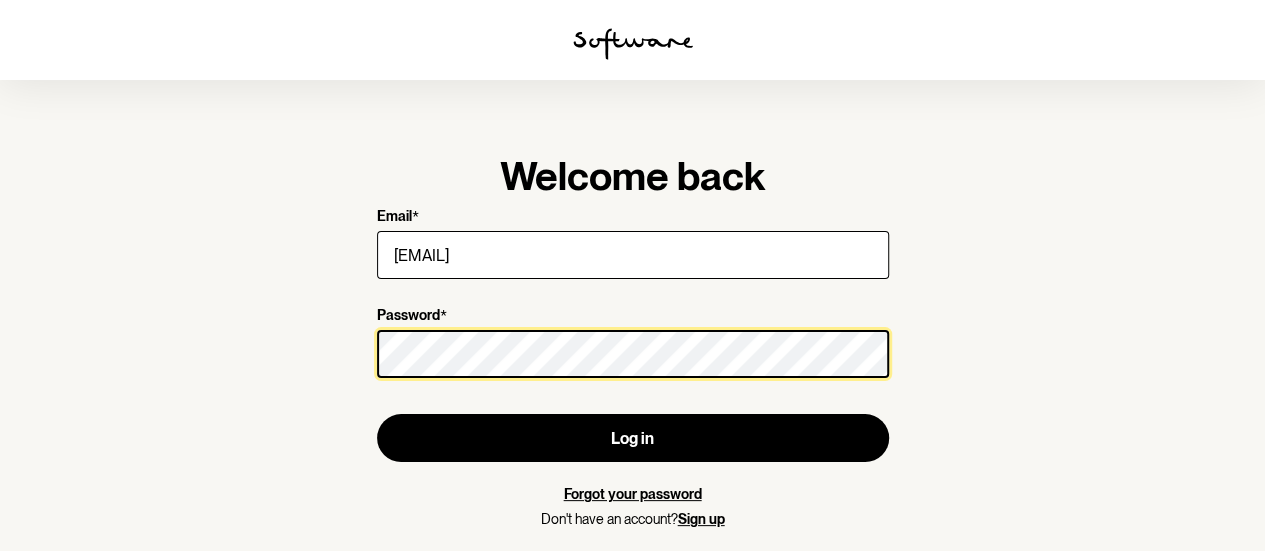 click on "Log in" at bounding box center (633, 438) 